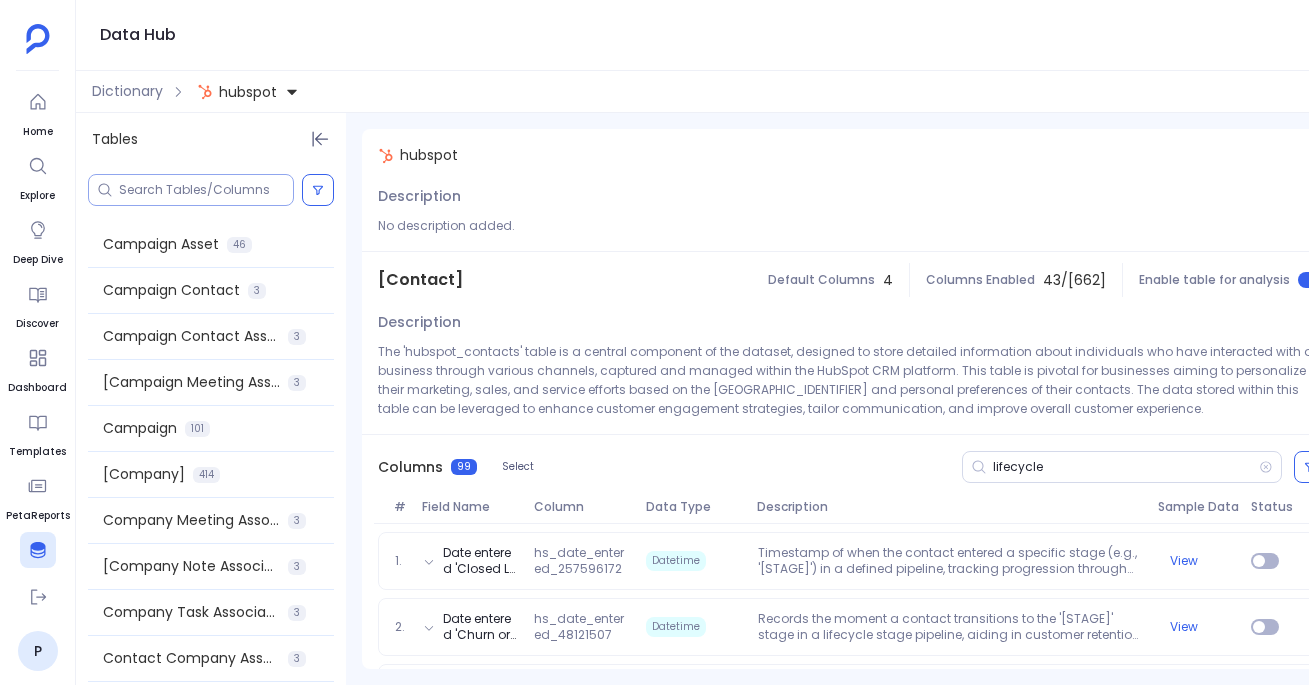 scroll, scrollTop: 0, scrollLeft: 0, axis: both 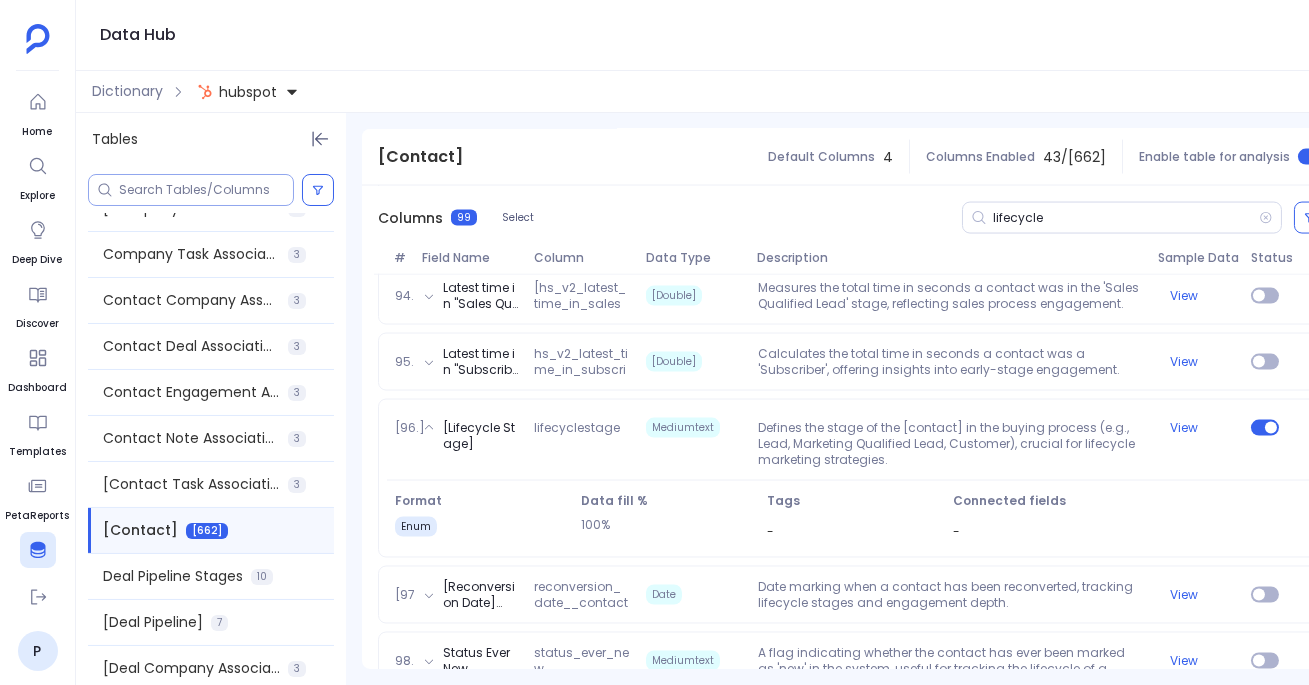 click at bounding box center [206, 190] 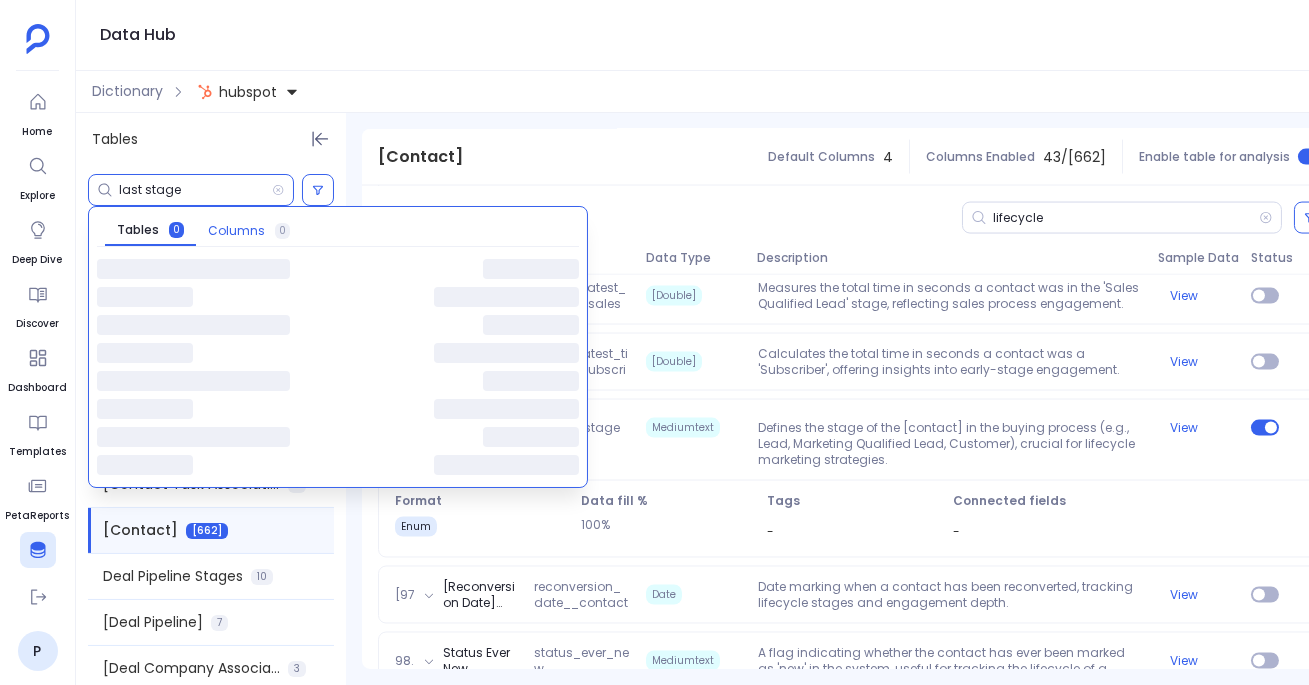 click on "Columns" at bounding box center (236, 231) 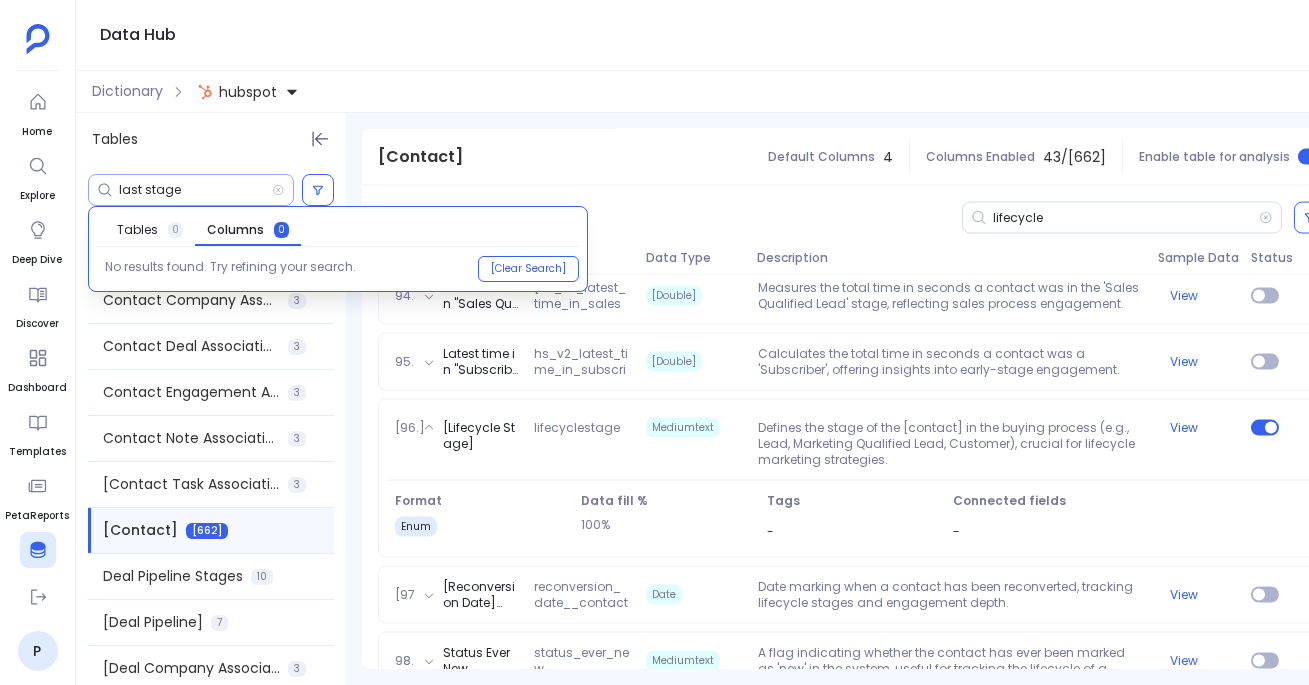 click on "last stage" at bounding box center [195, 190] 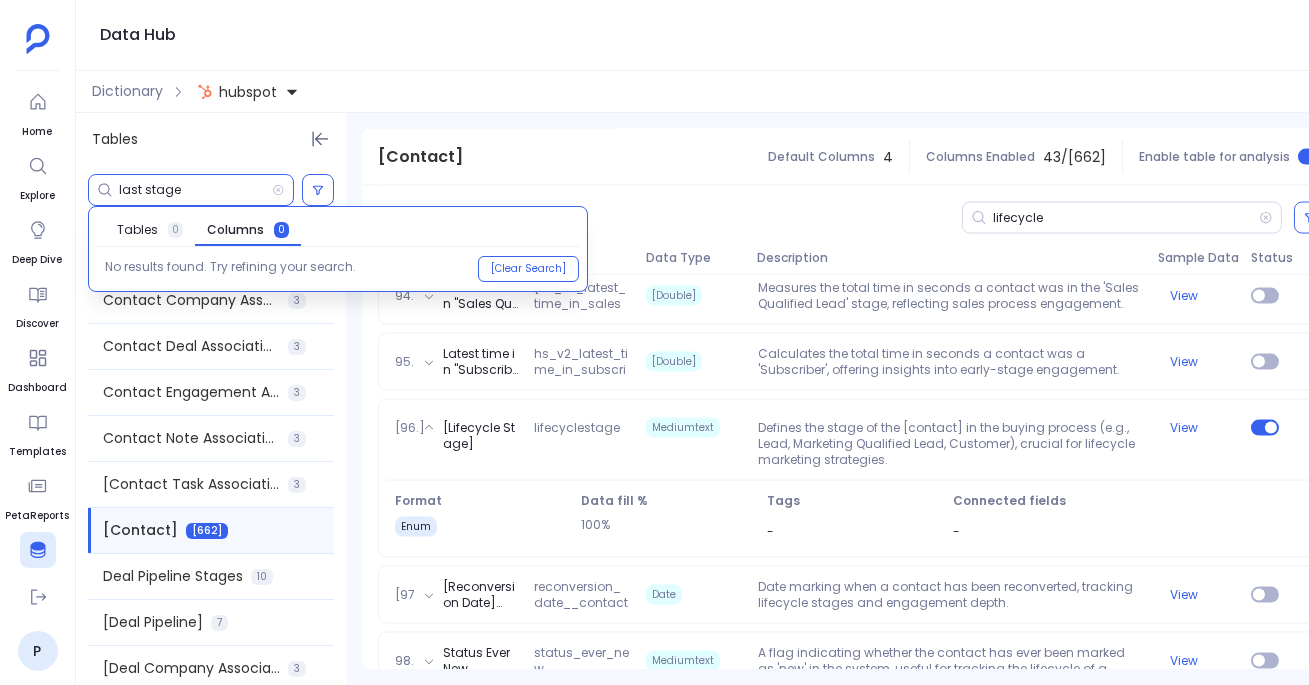 click on "last stage" at bounding box center [195, 190] 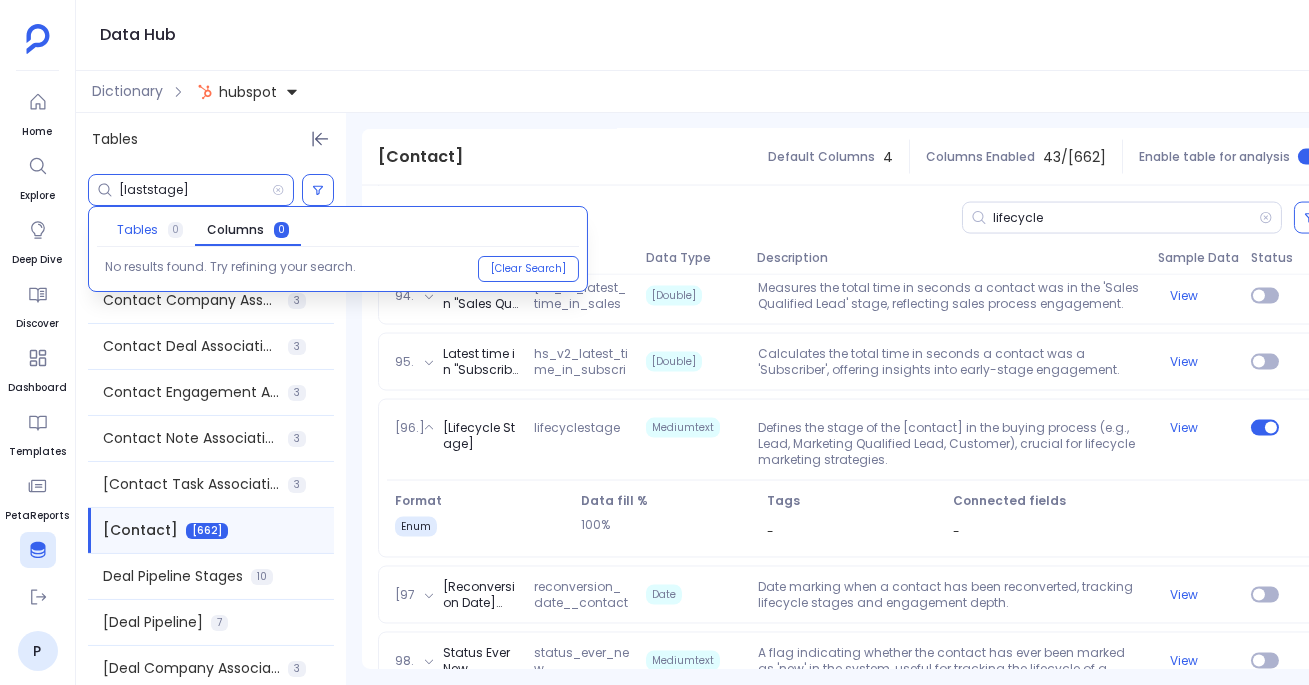 type on "[laststage]" 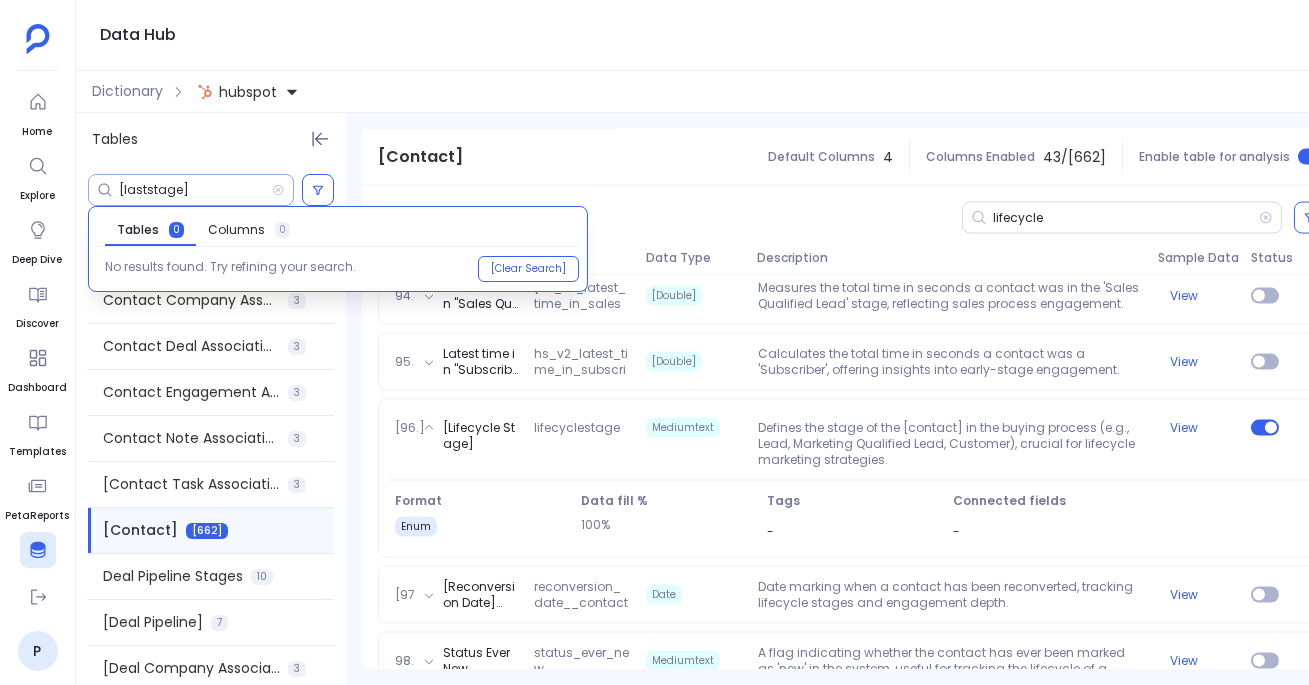 click on "[laststage]" at bounding box center (191, 190) 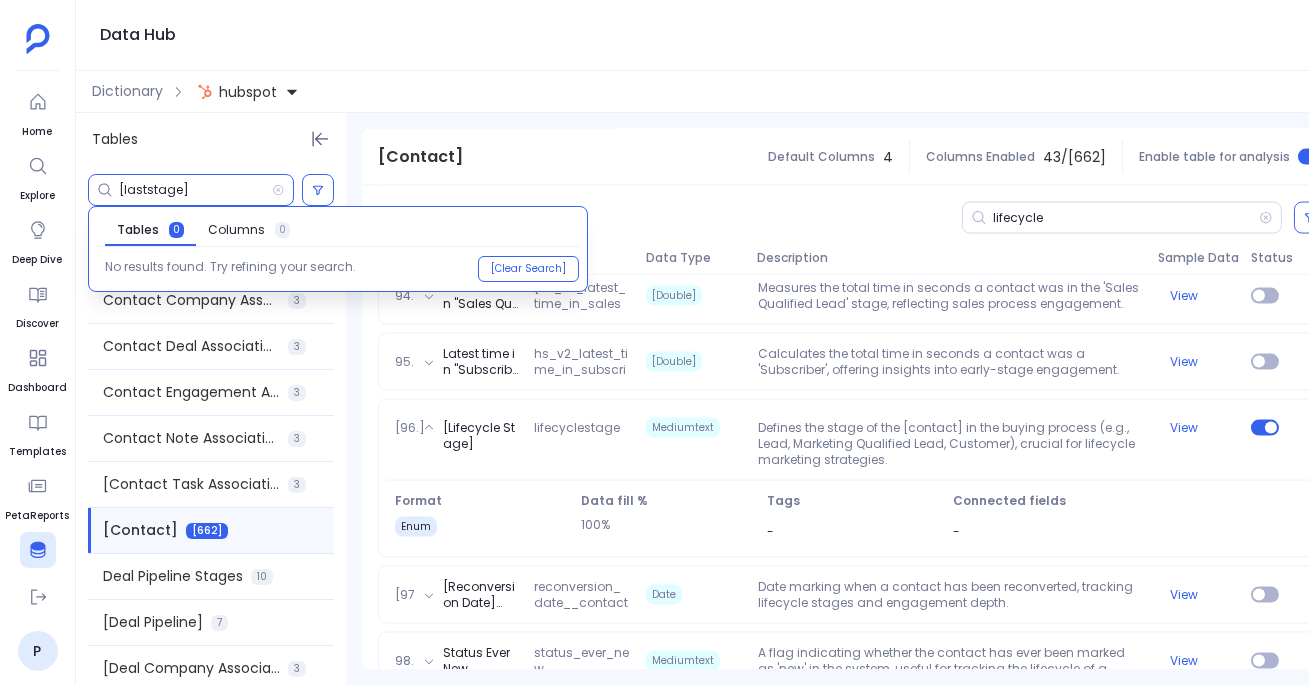 click on "Select lifecycle # Field Name Column Data Type Description Sample Data Status 1. [Date entered] '[Closed Lost (Lifecycle Stage Pipeline)]' [hs_date_entered_257596172]" at bounding box center [706, 399] 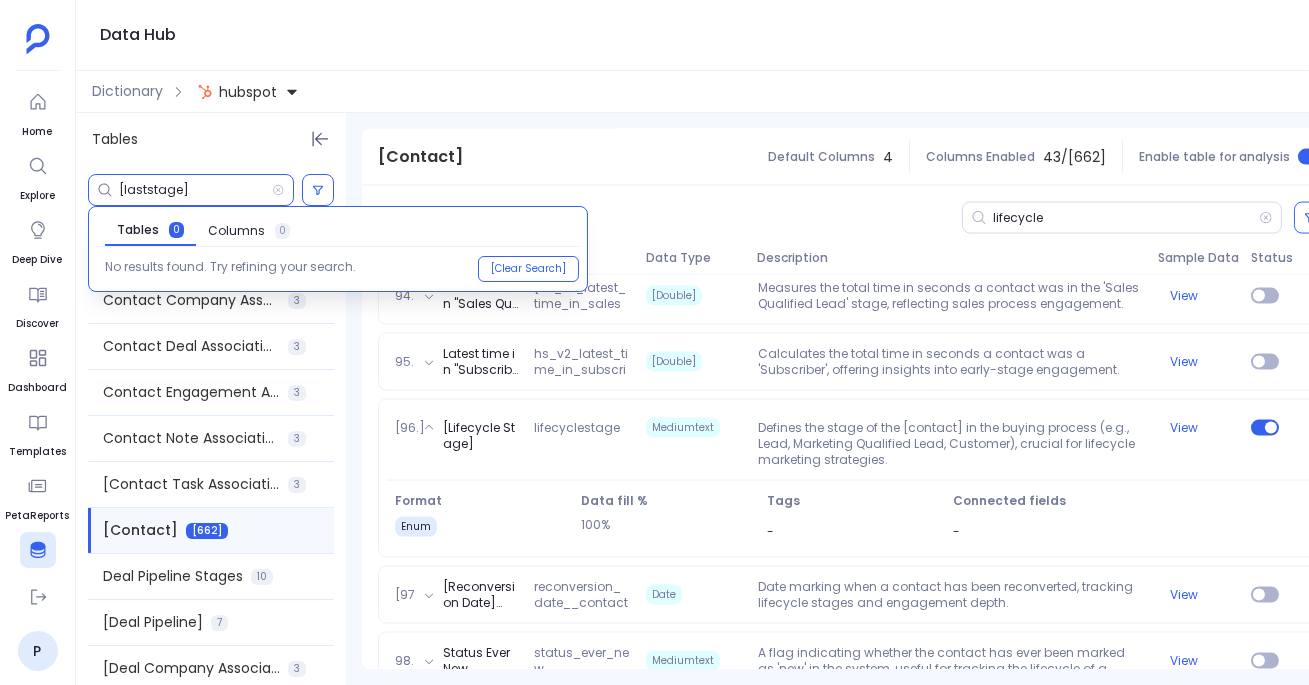 click on "[laststage]" at bounding box center (195, 190) 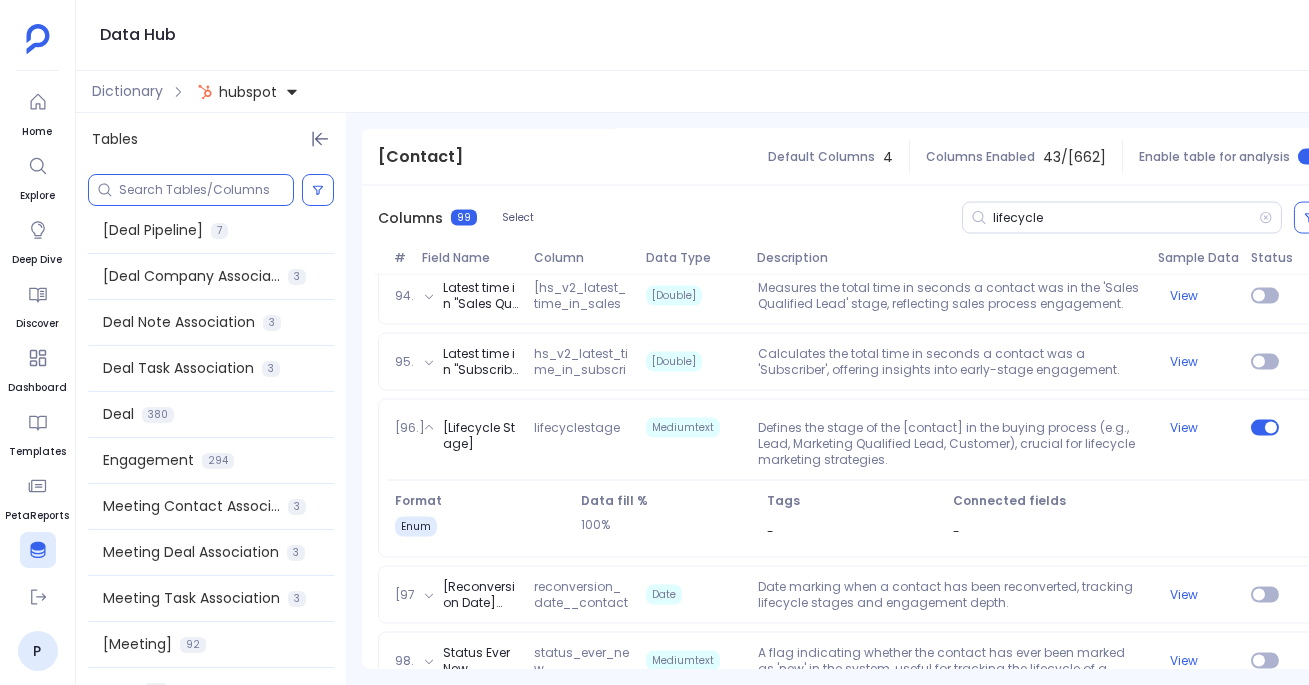 scroll, scrollTop: 876, scrollLeft: 0, axis: vertical 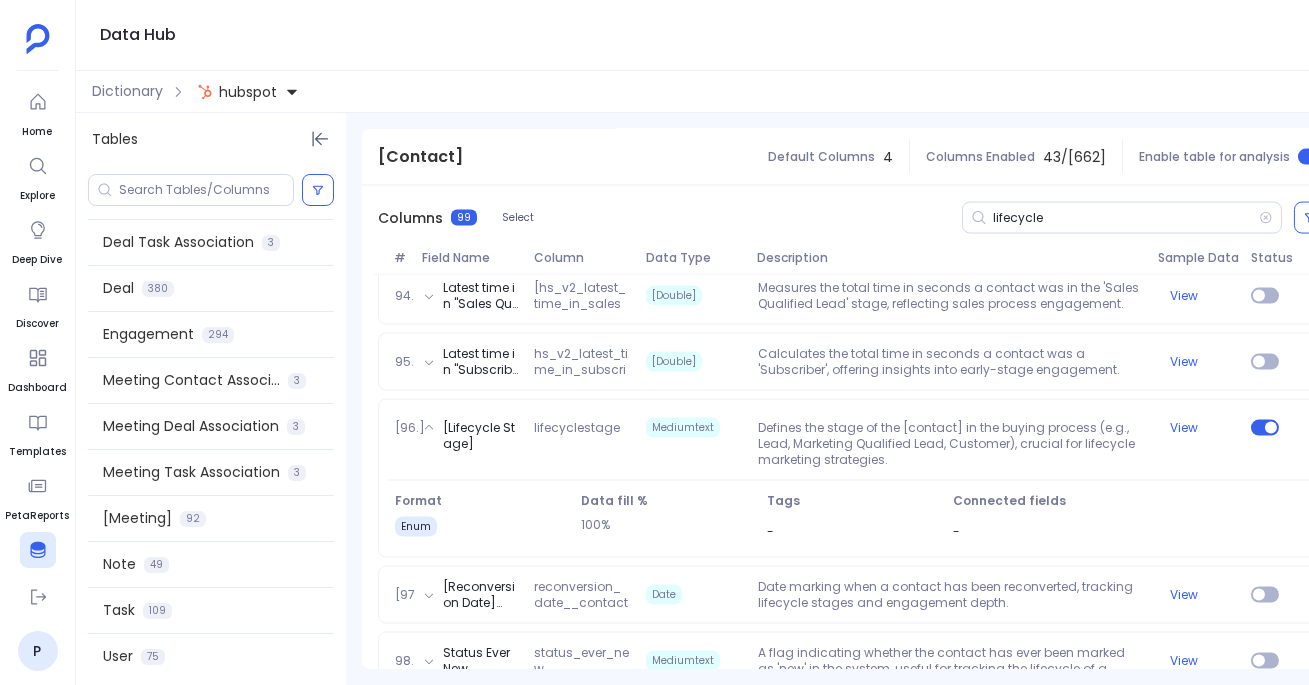 click on "hubspot" at bounding box center (248, 92) 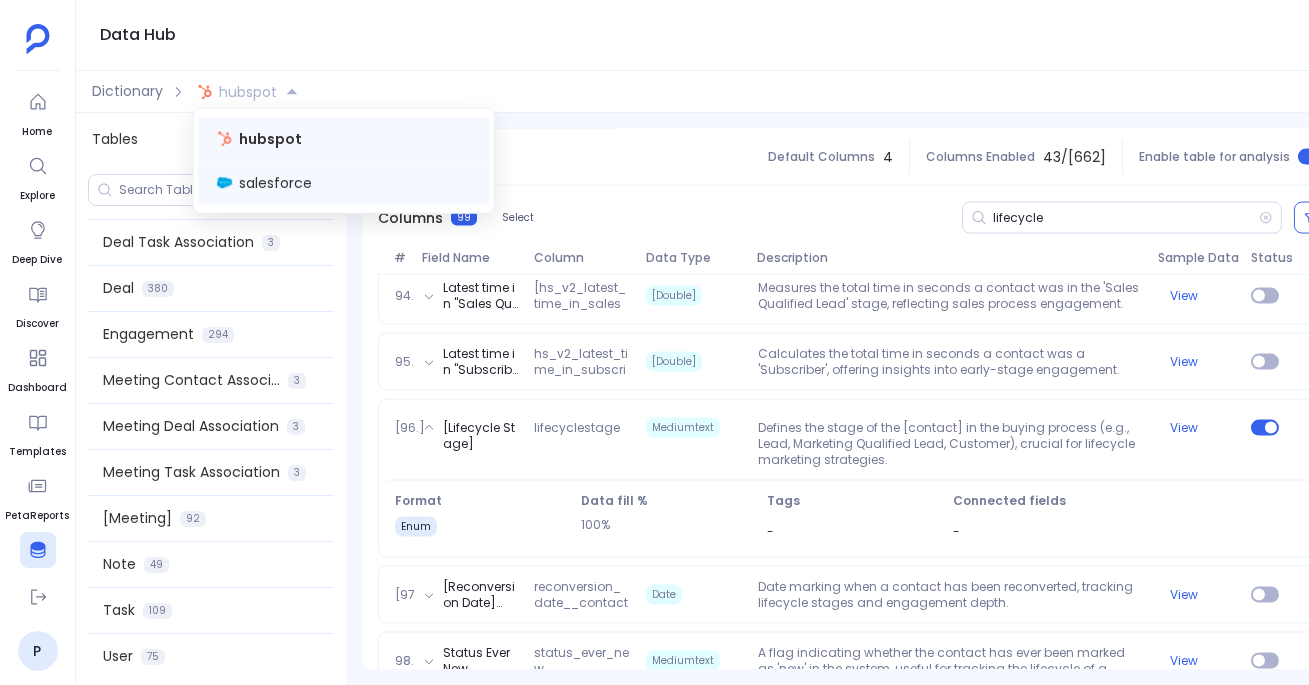 click on "salesforce" at bounding box center [344, 183] 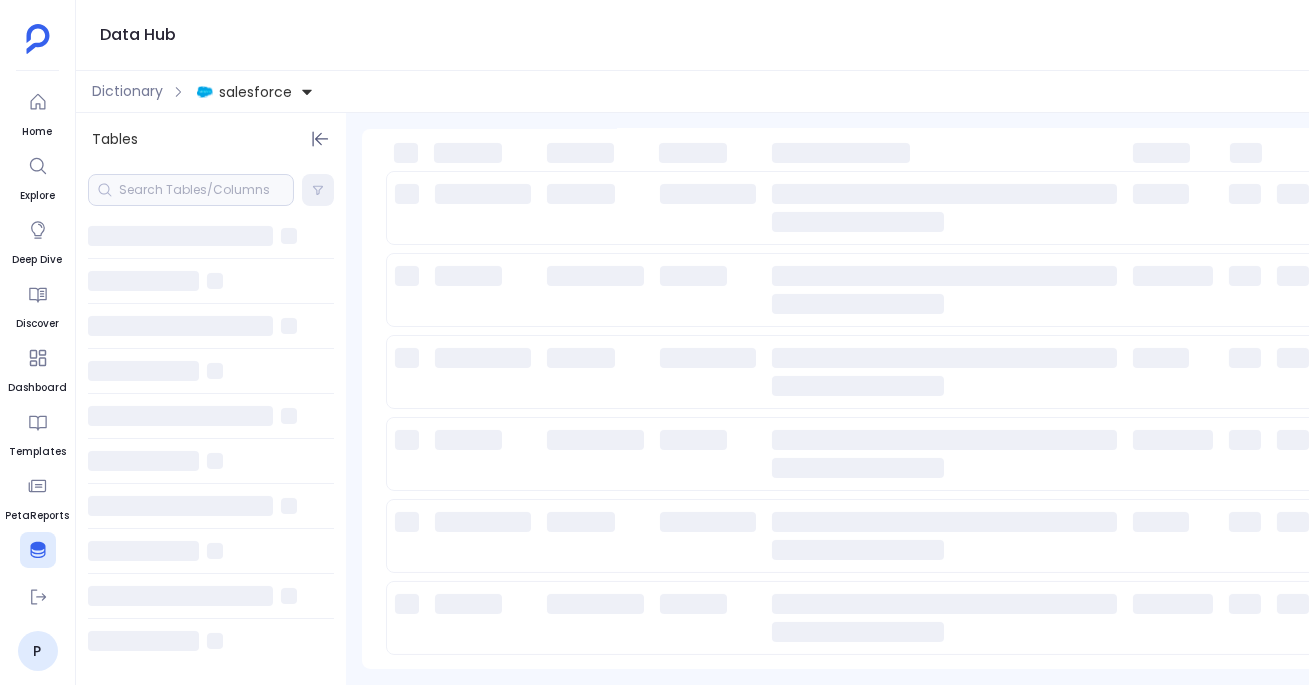 scroll, scrollTop: 0, scrollLeft: 0, axis: both 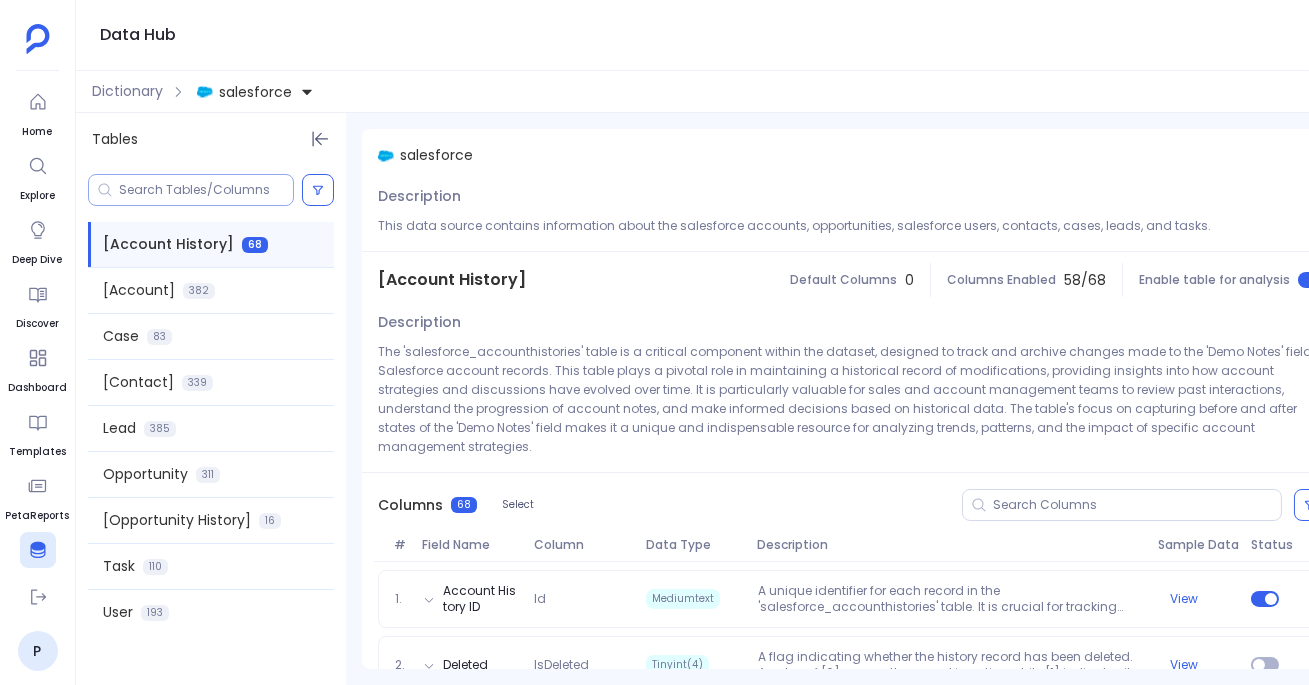 click at bounding box center (206, 190) 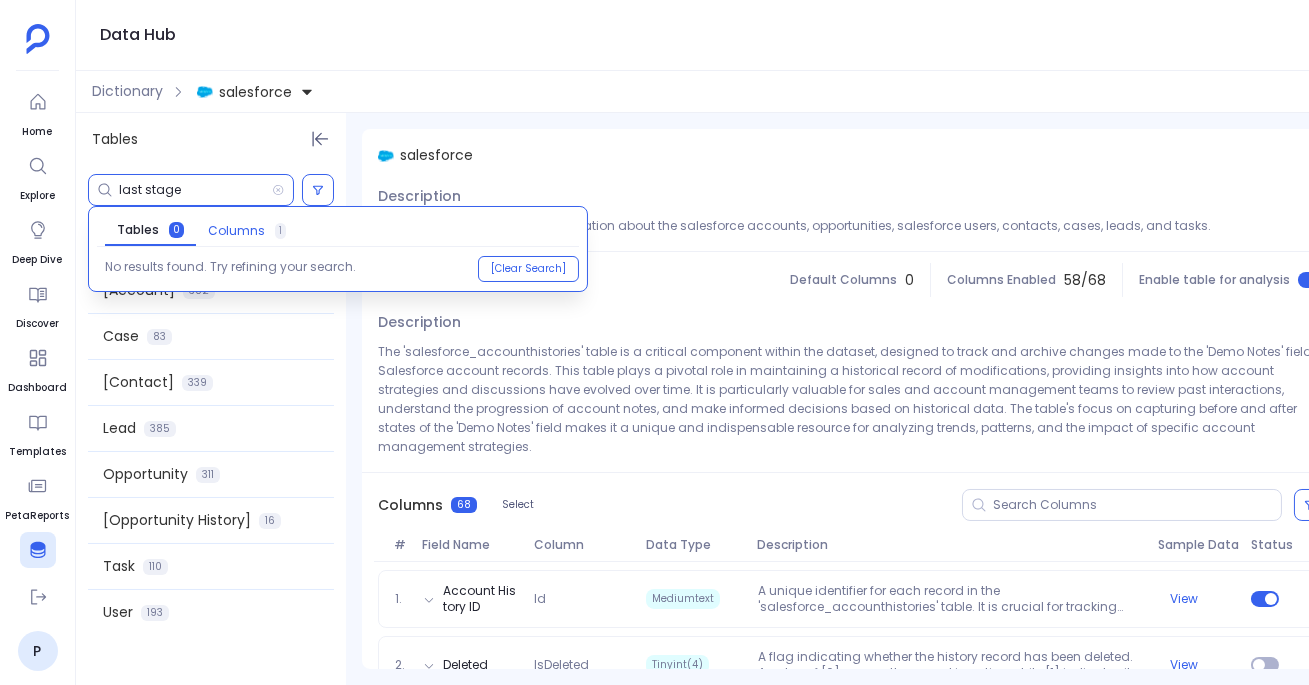 type on "last stage" 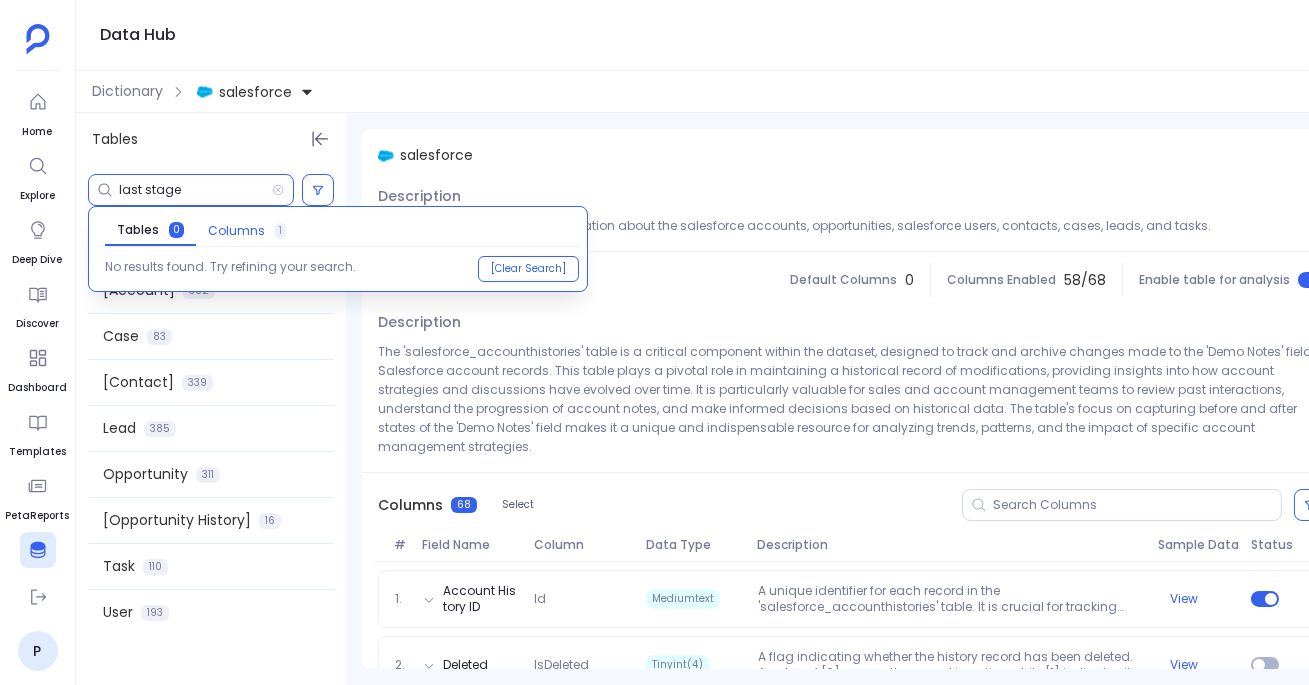 click on "Columns" at bounding box center [236, 231] 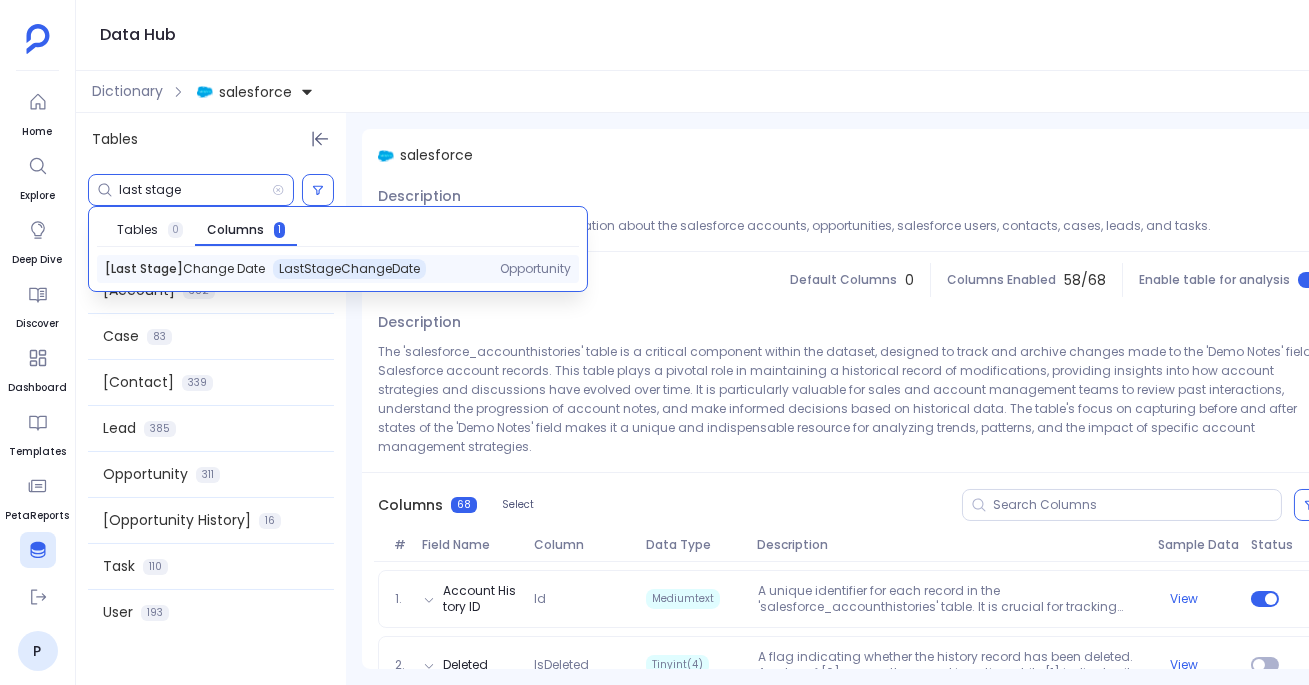 click on "Last Stage Change Date" at bounding box center [185, 269] 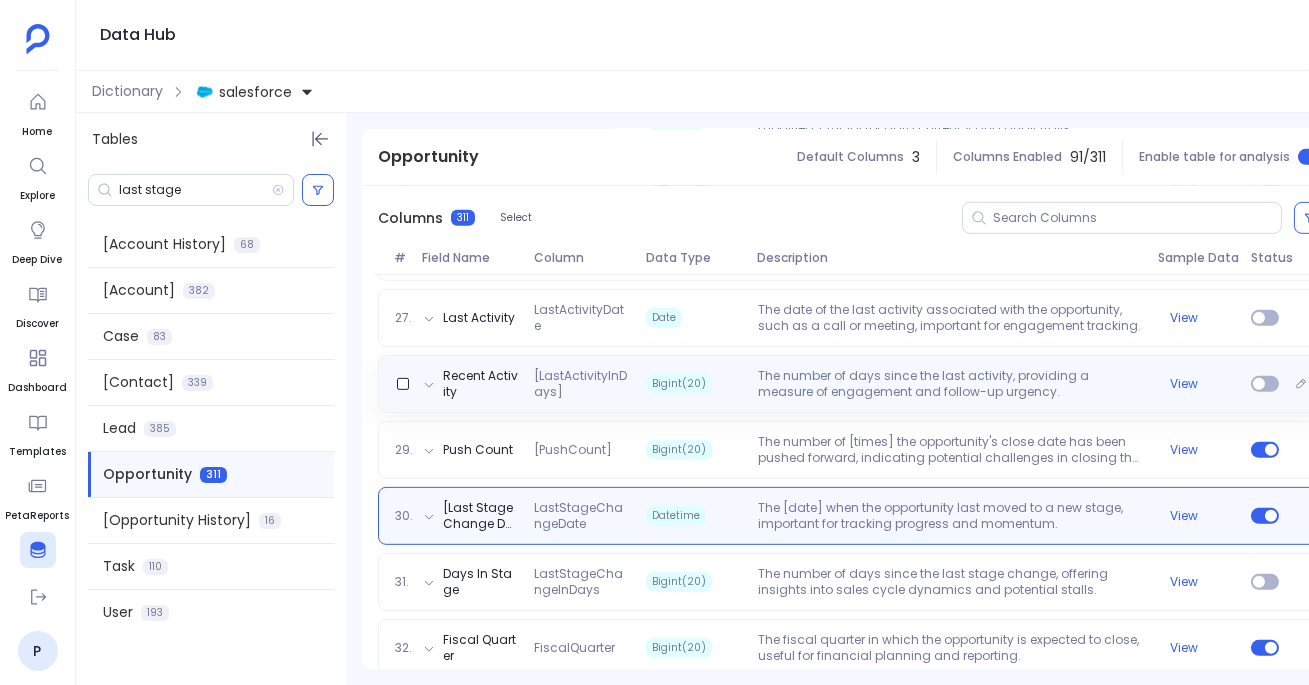 scroll, scrollTop: 2091, scrollLeft: 0, axis: vertical 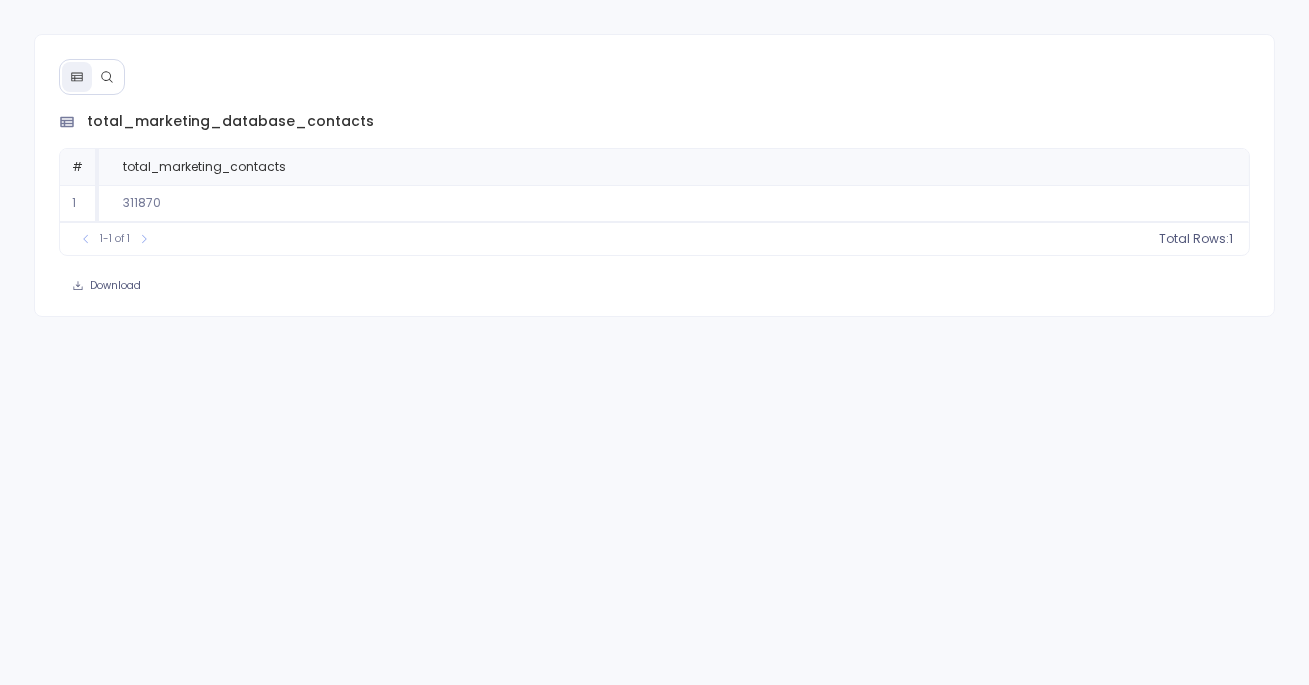 click at bounding box center [107, 77] 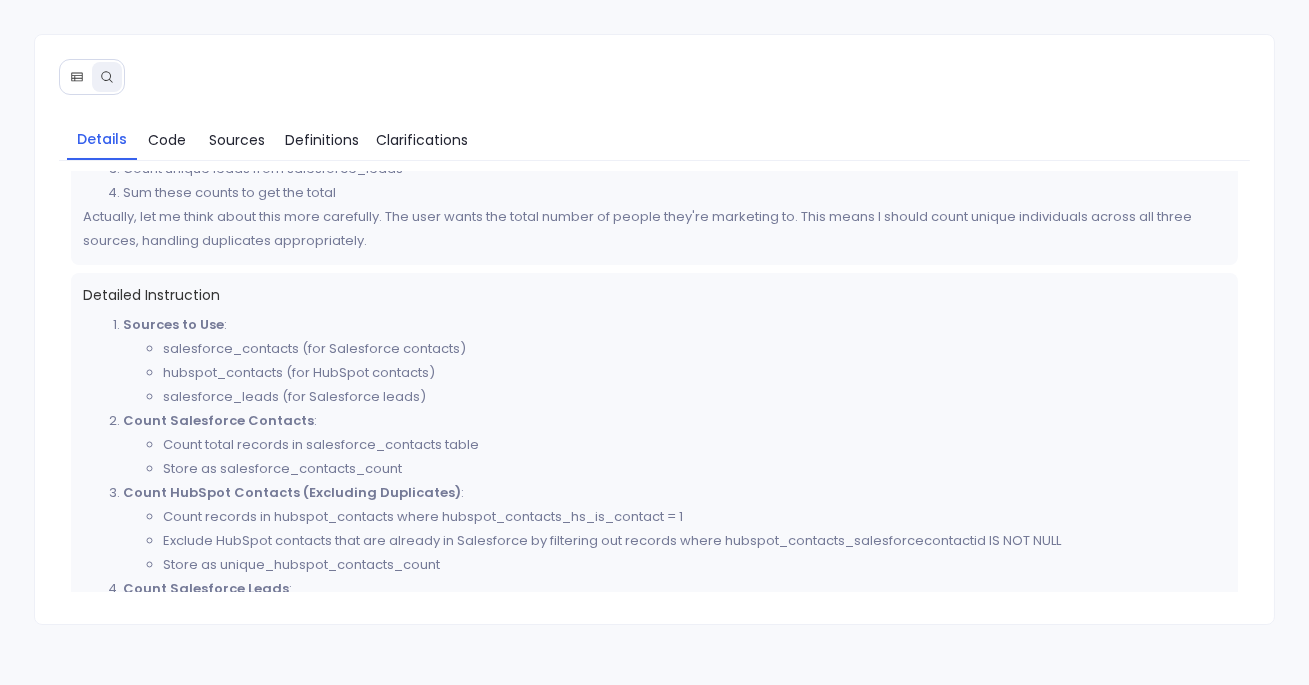 scroll, scrollTop: 432, scrollLeft: 0, axis: vertical 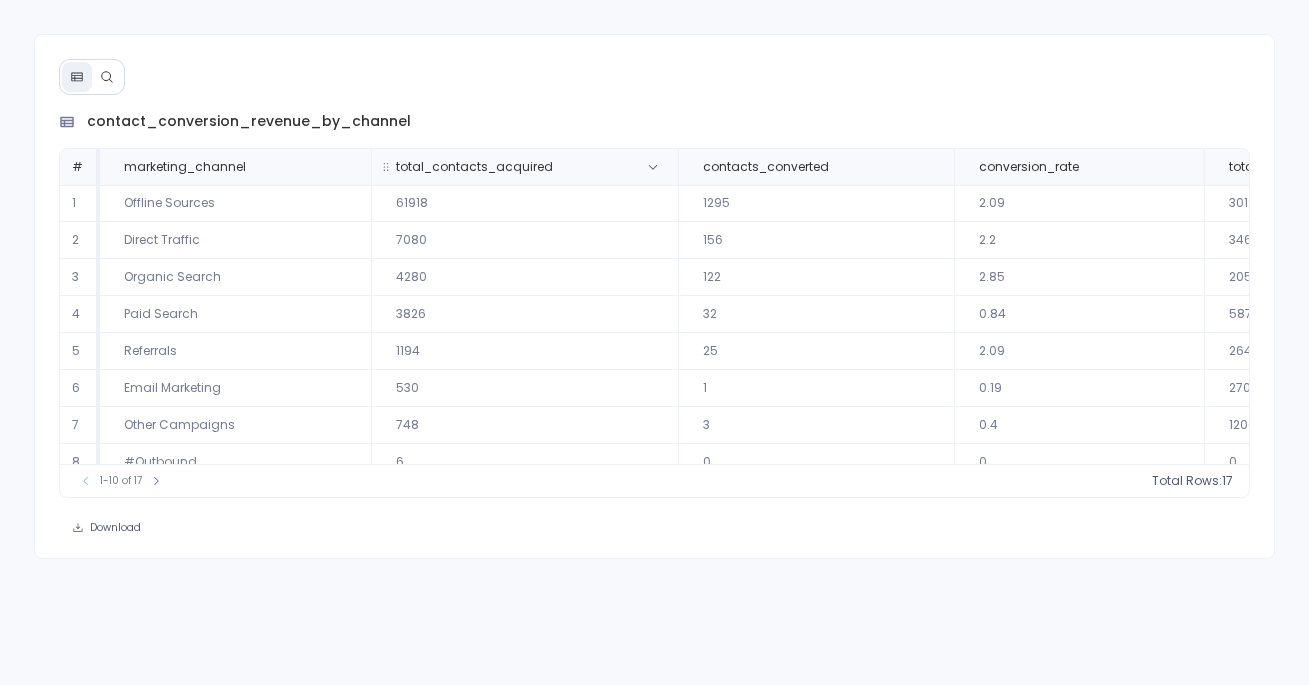click on "total_contacts_acquired" at bounding box center [502, 167] 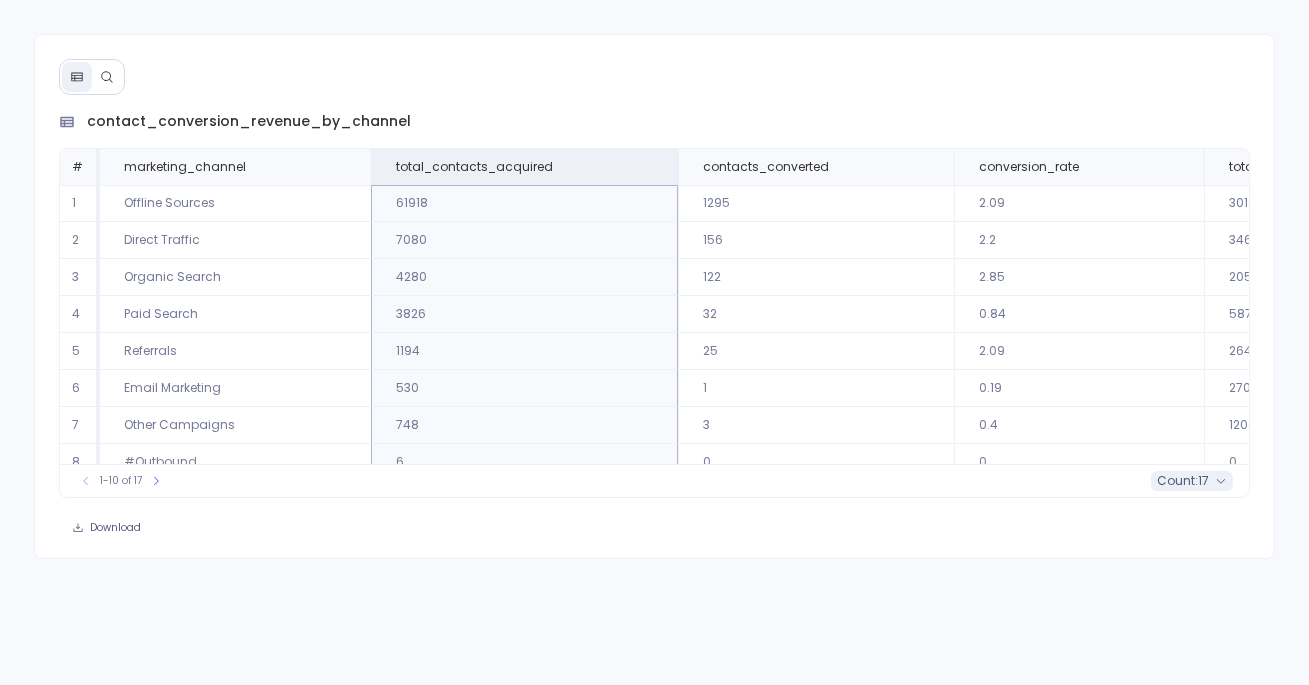 click on "count :  17" at bounding box center (1192, 481) 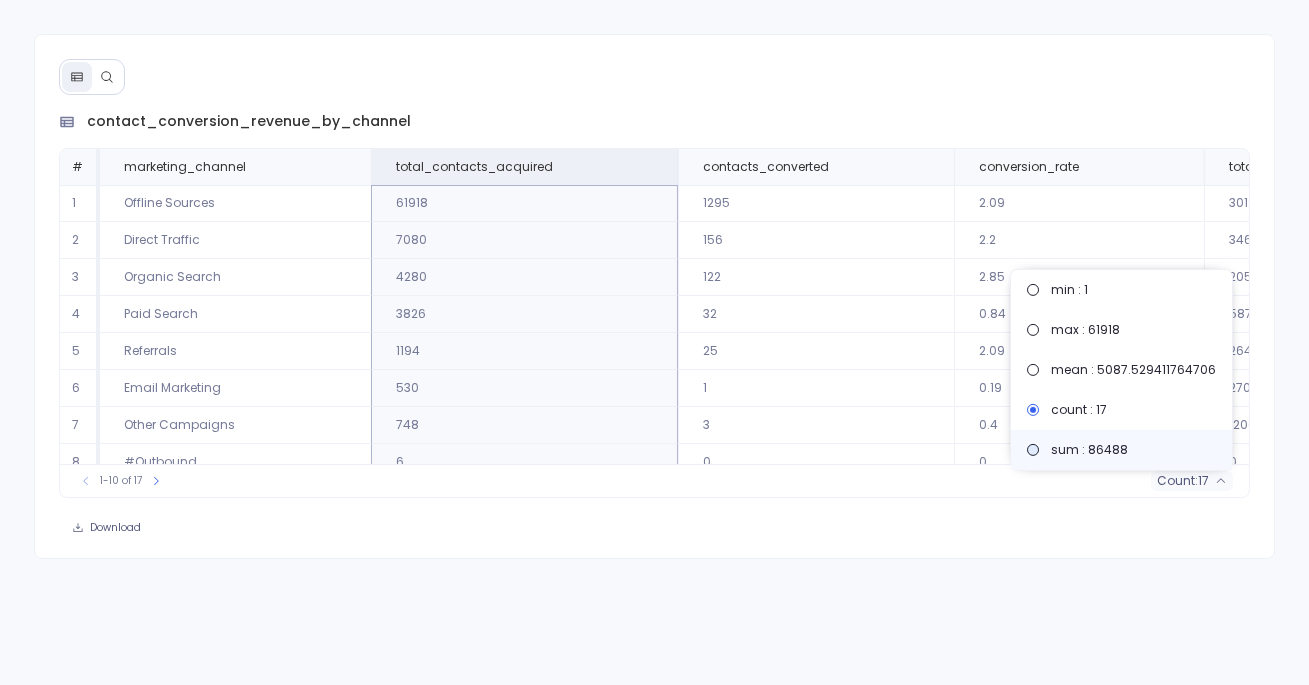 click on "sum : 86488" at bounding box center [1089, 450] 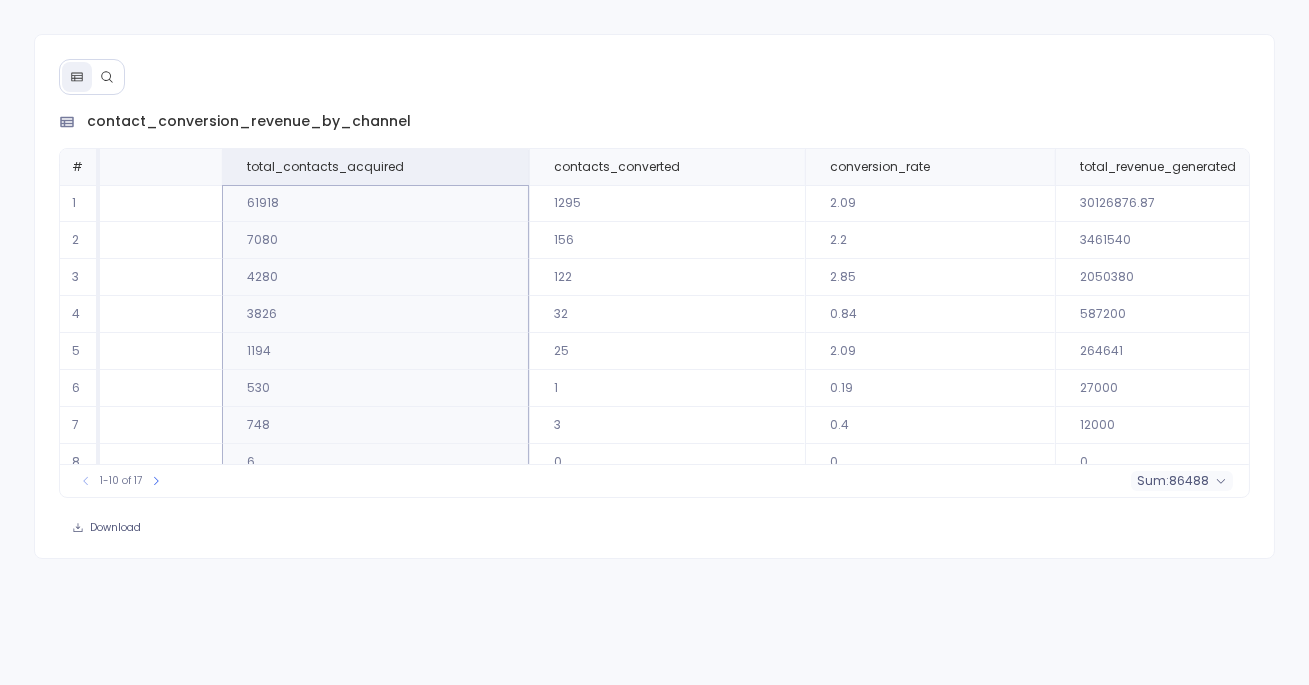 scroll, scrollTop: 0, scrollLeft: 240, axis: horizontal 